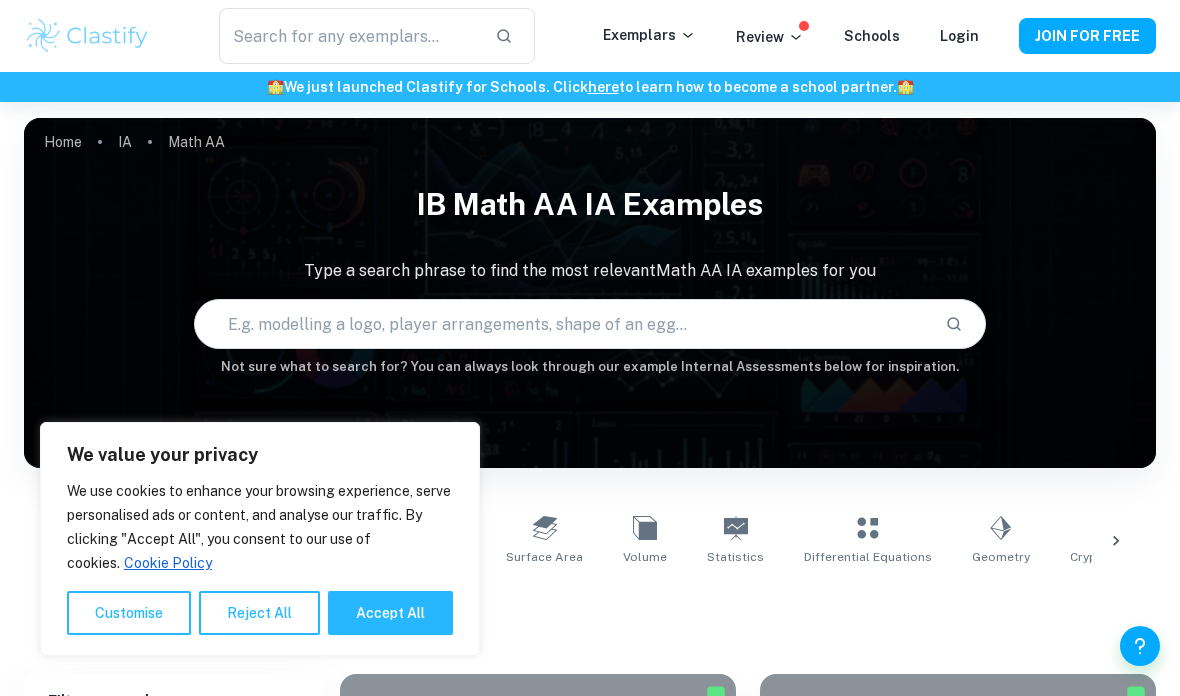 scroll, scrollTop: 266, scrollLeft: 0, axis: vertical 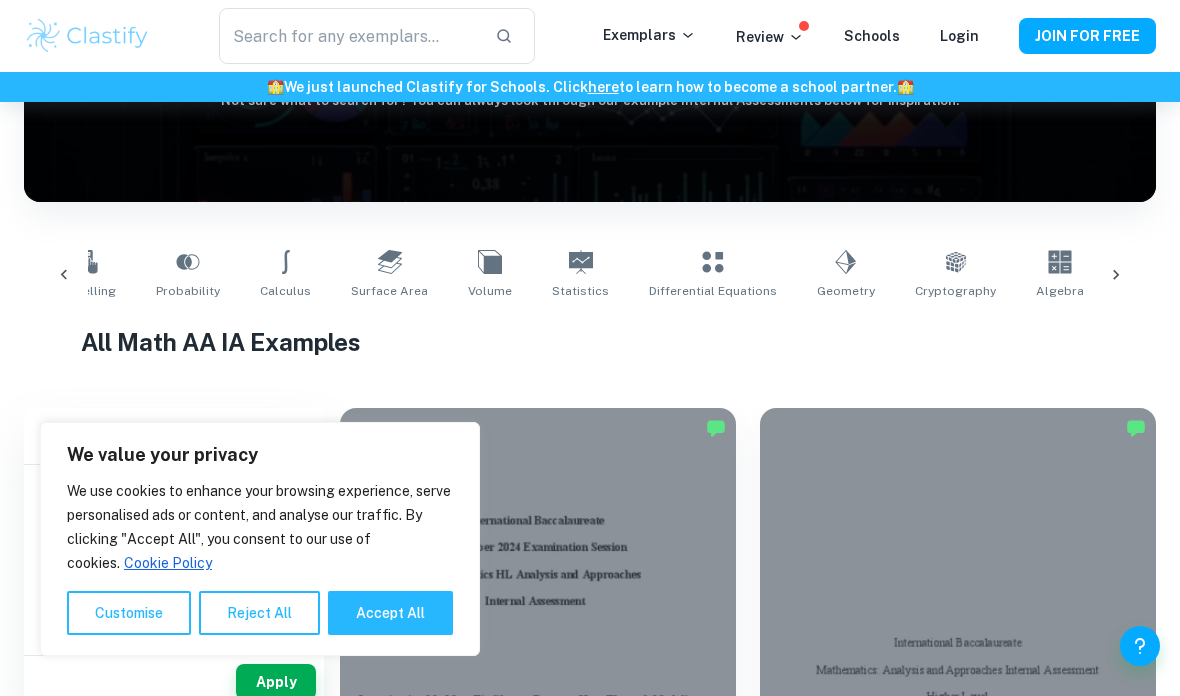click on "Accept All" at bounding box center [390, 613] 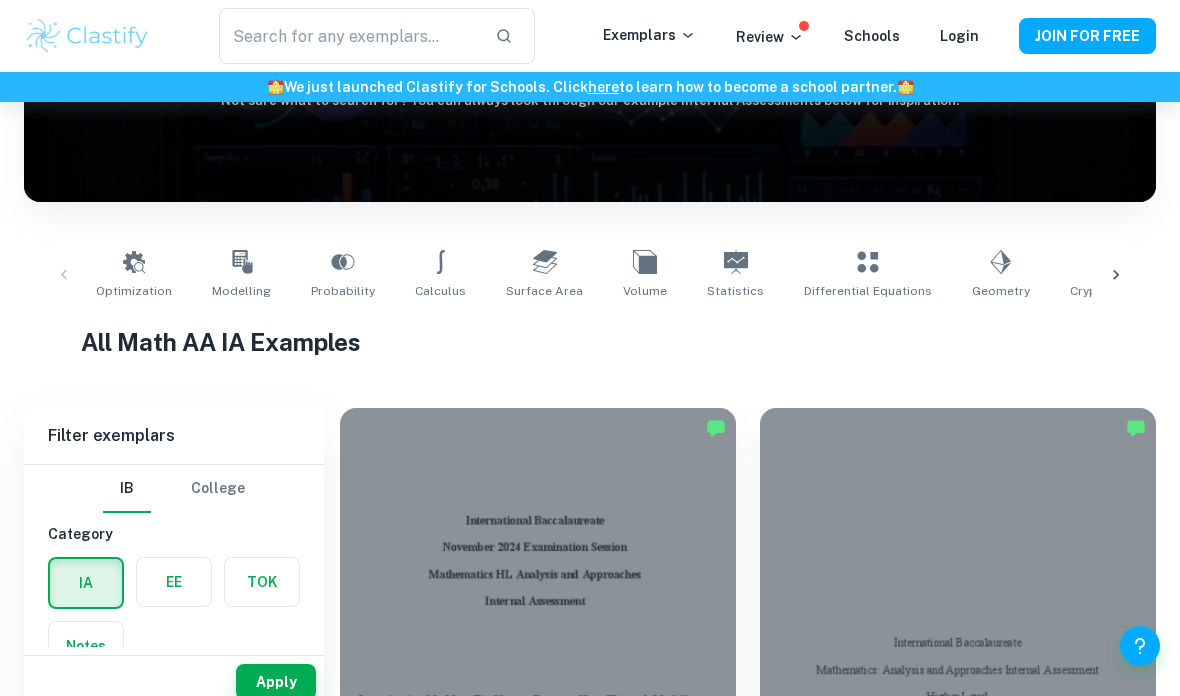 scroll, scrollTop: 0, scrollLeft: 0, axis: both 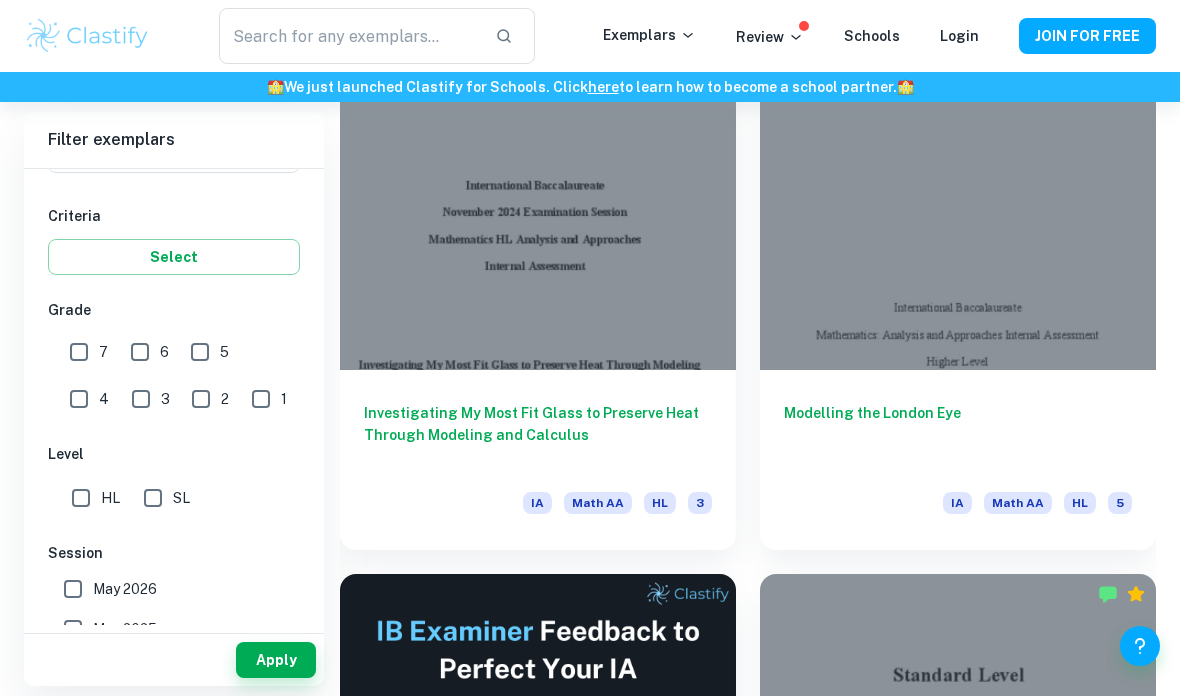 click on "7" at bounding box center (79, 352) 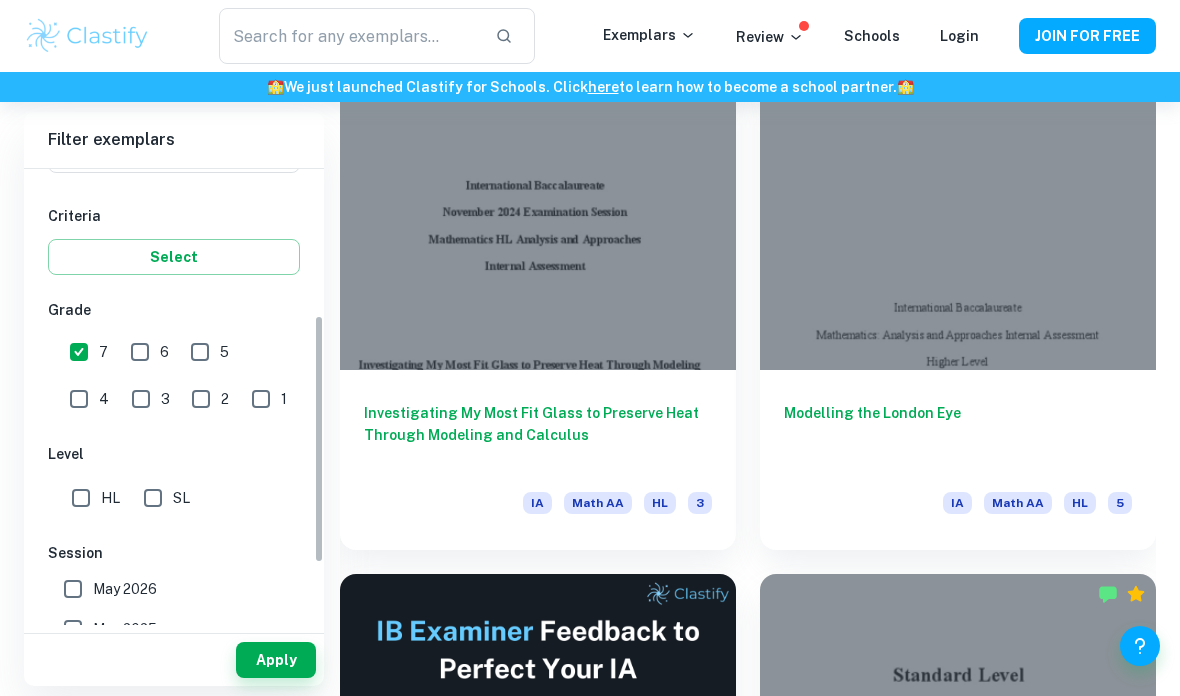 click on "6" at bounding box center (140, 352) 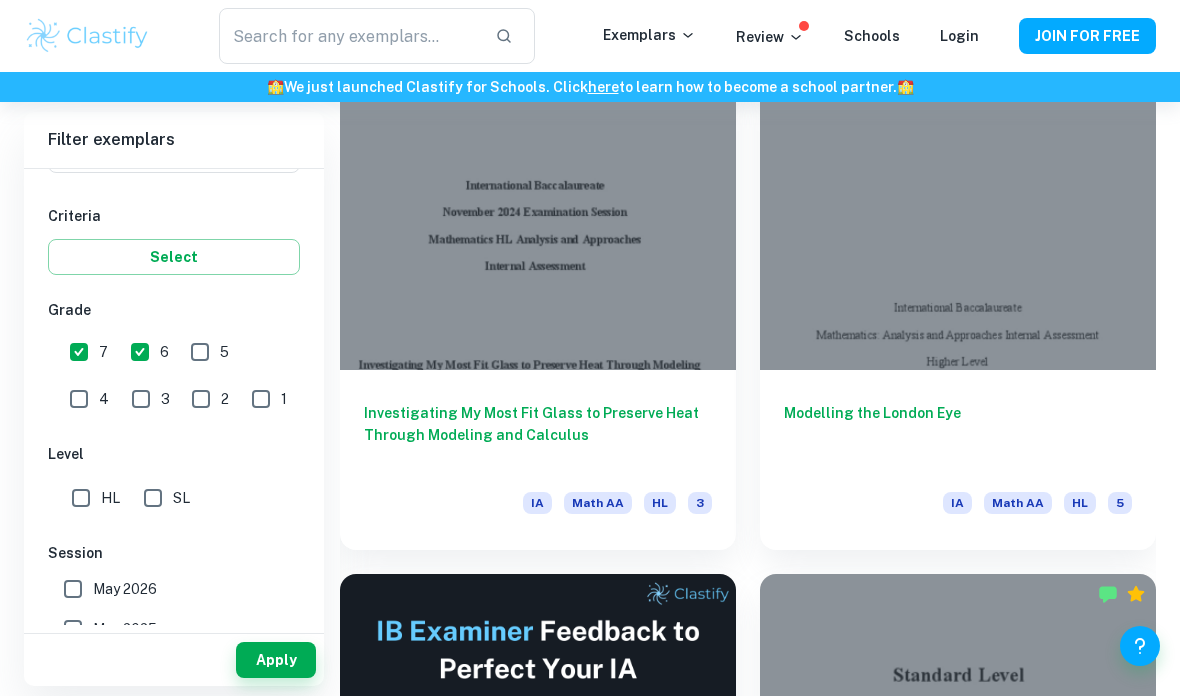 click on "SL" at bounding box center (153, 498) 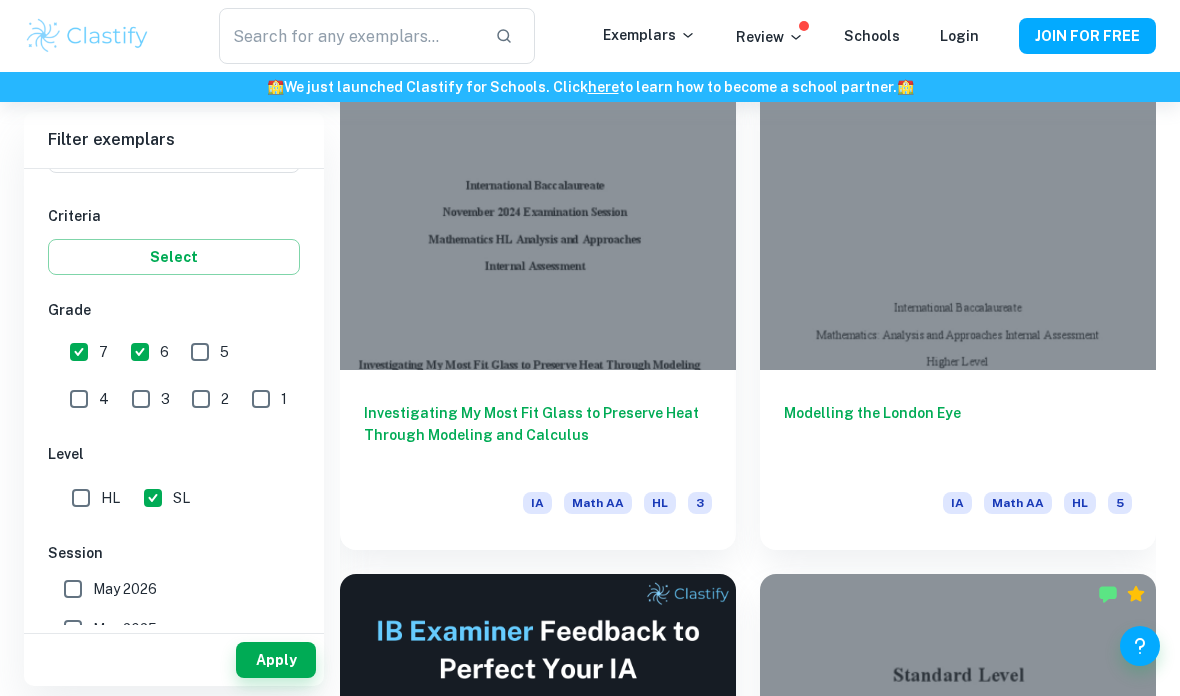 click on "May 2026" at bounding box center [73, 589] 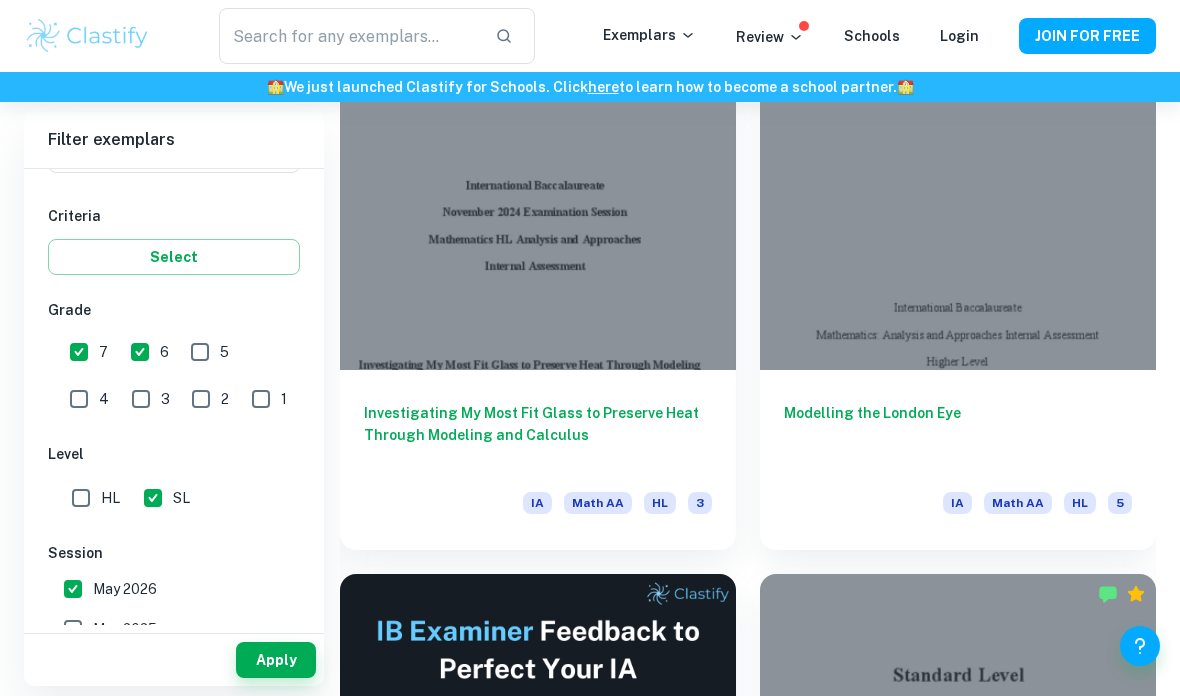 click on "May 2026" at bounding box center [73, 589] 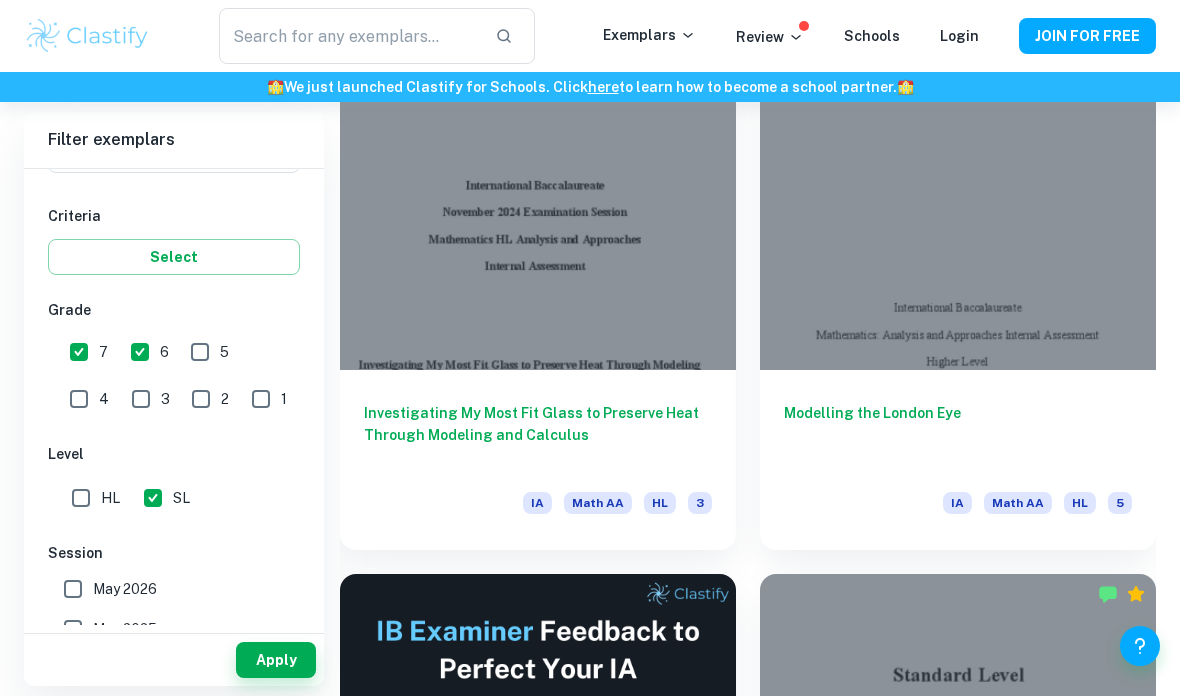 click on "November 2024" at bounding box center [73, 669] 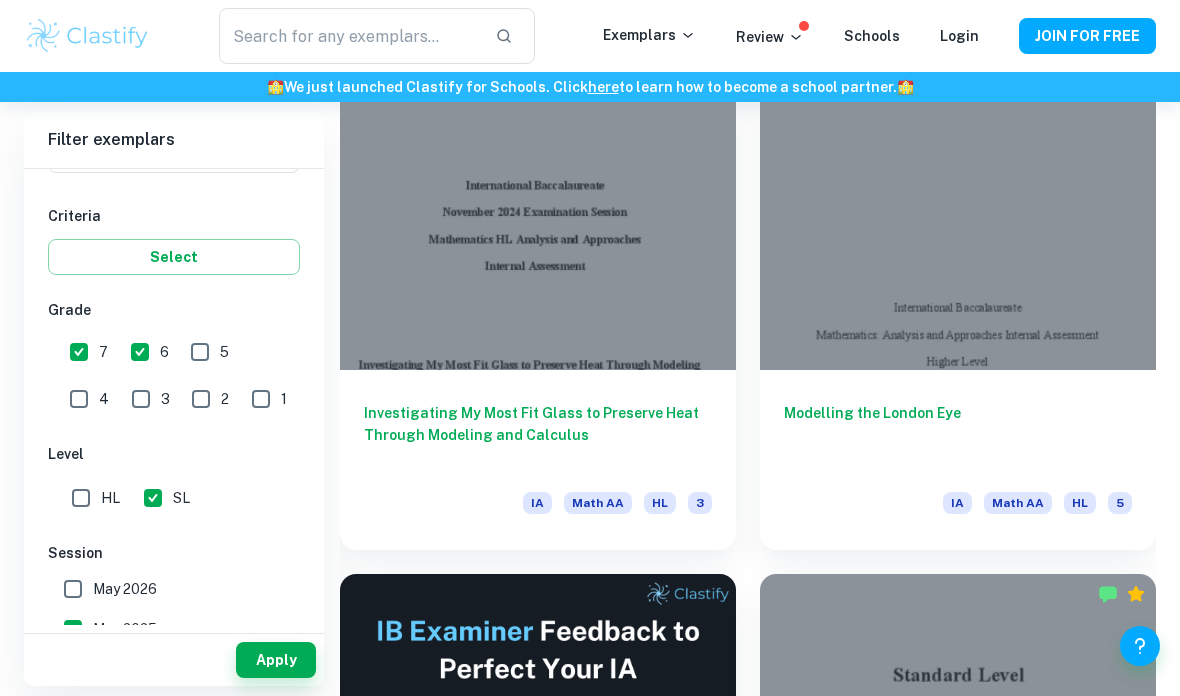 click on "May 2026" at bounding box center (73, 589) 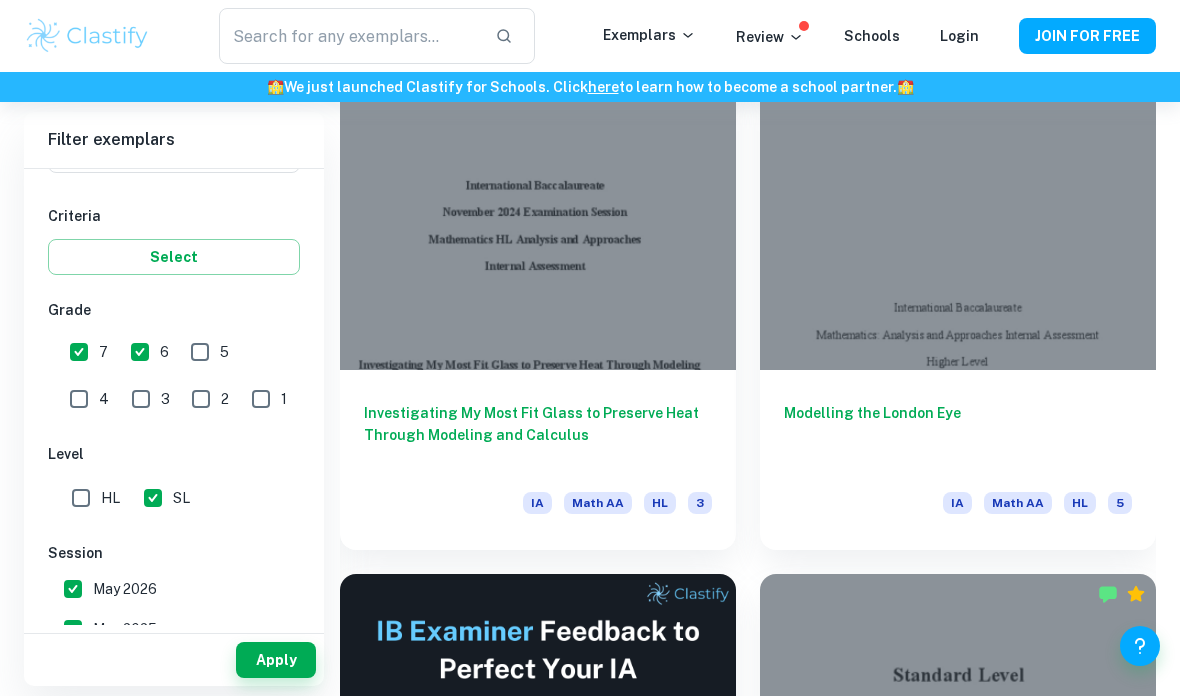 click on "Apply" at bounding box center (276, 660) 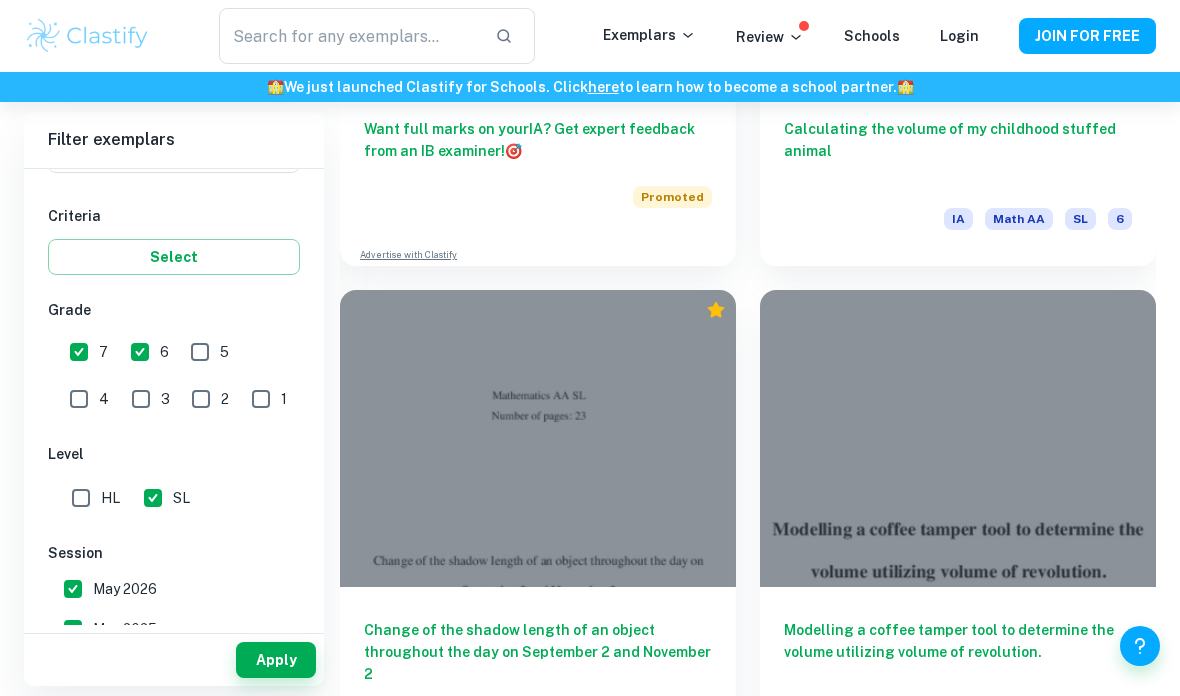 scroll, scrollTop: 5264, scrollLeft: 0, axis: vertical 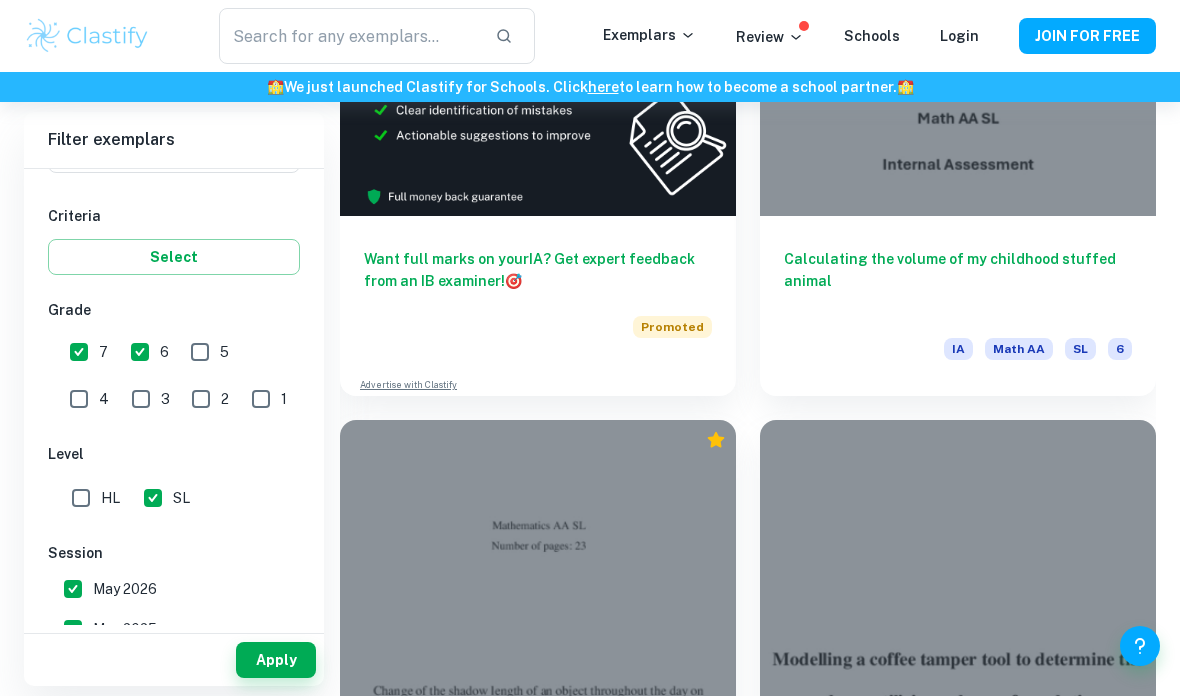 click at bounding box center (958, 67) 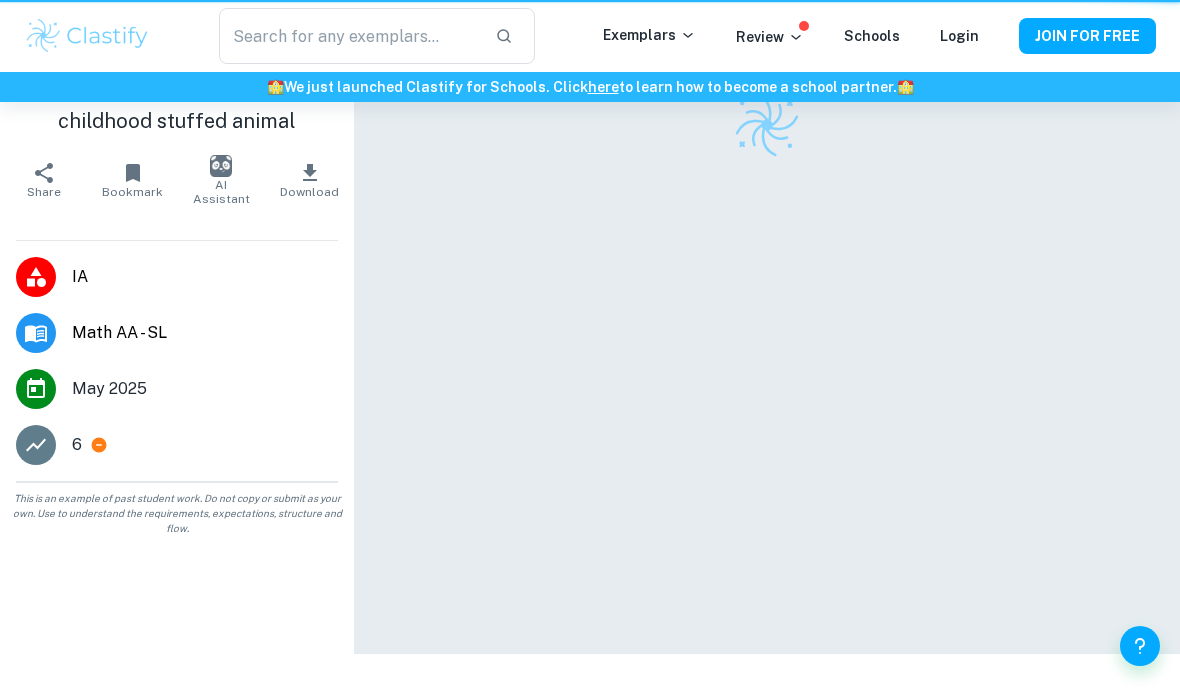 scroll, scrollTop: 0, scrollLeft: 0, axis: both 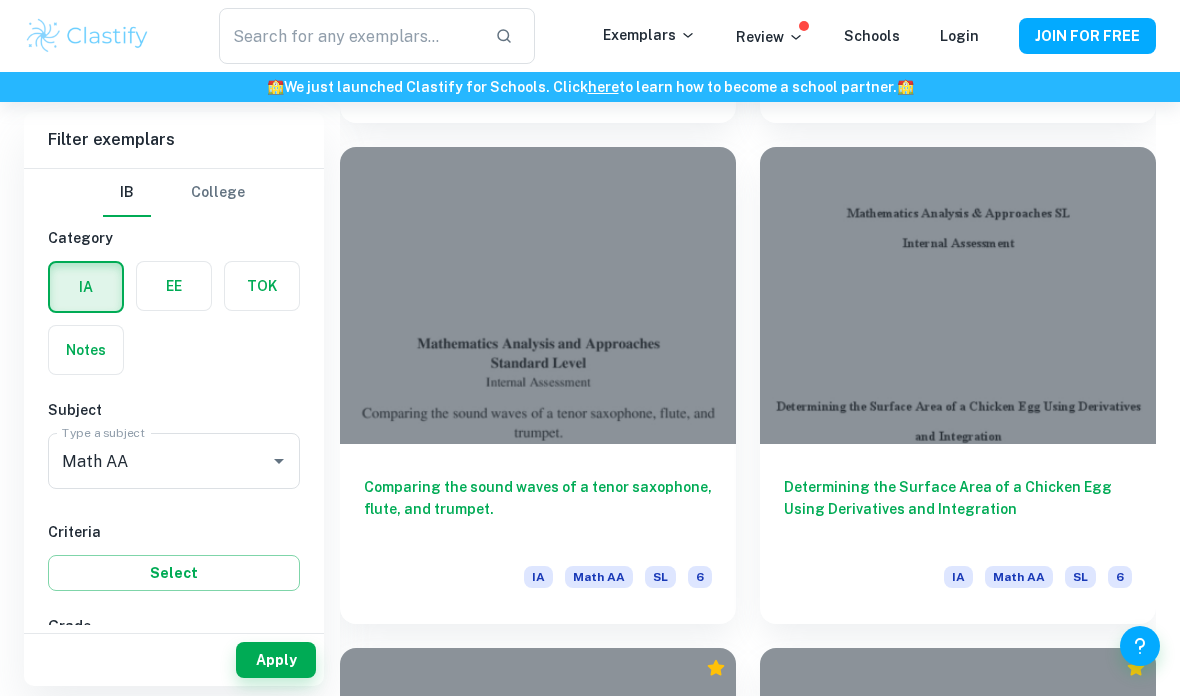click at bounding box center [538, 295] 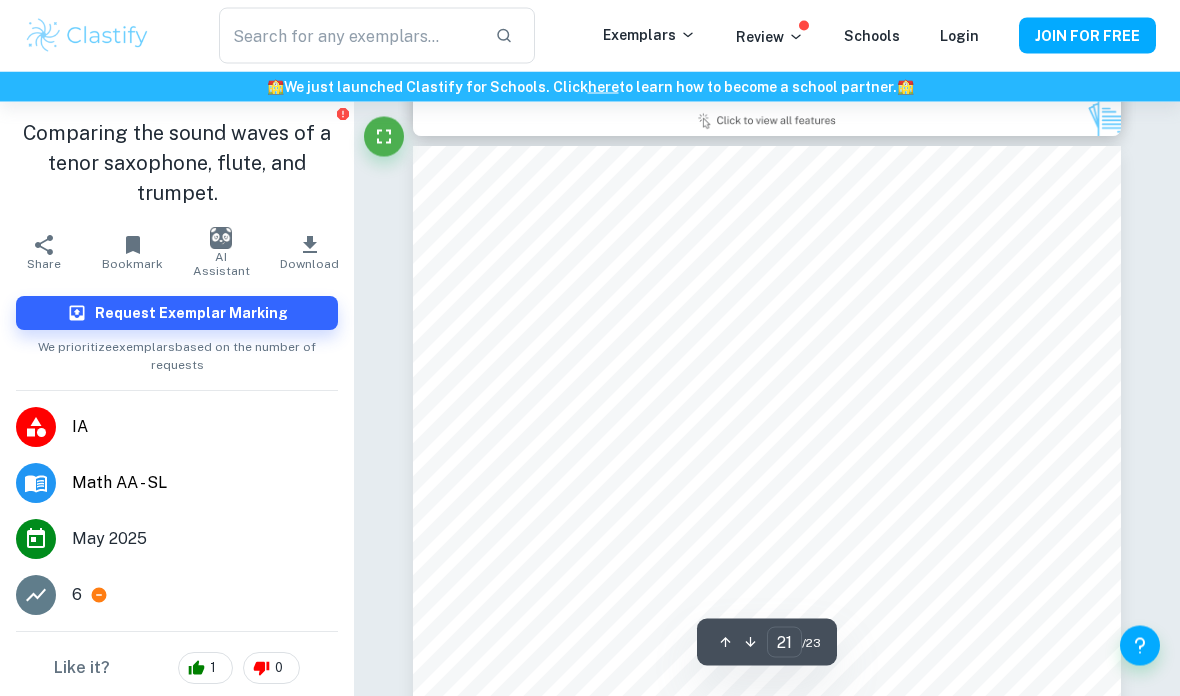 scroll, scrollTop: 19077, scrollLeft: 0, axis: vertical 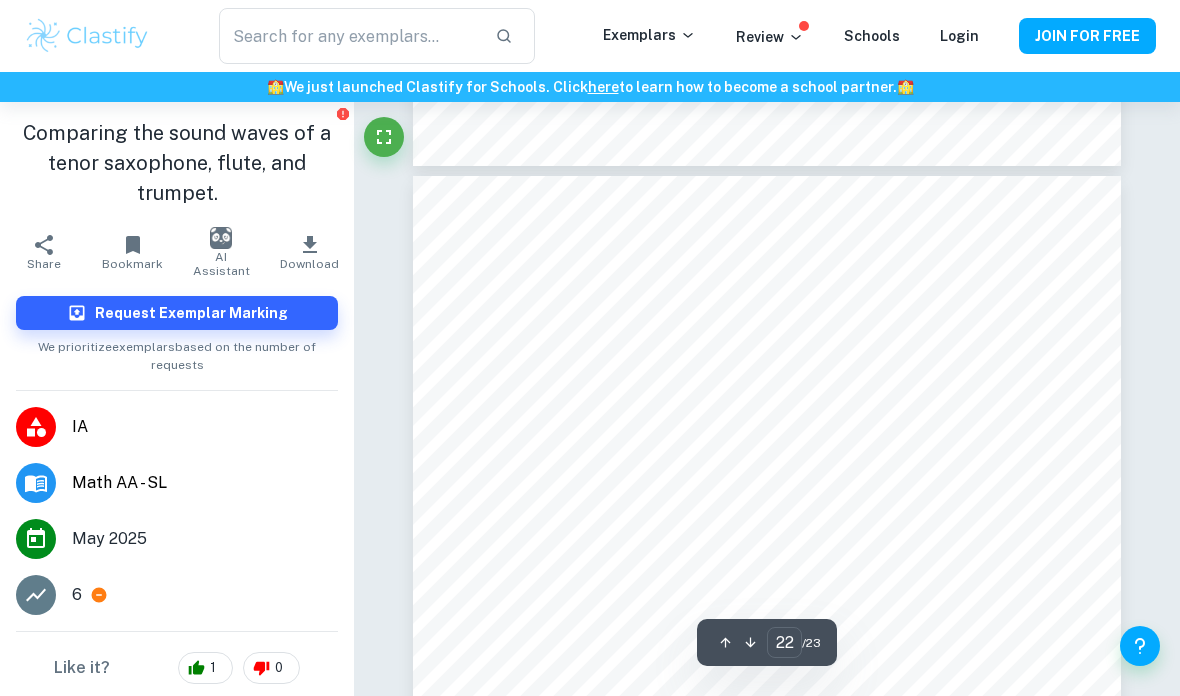 type on "21" 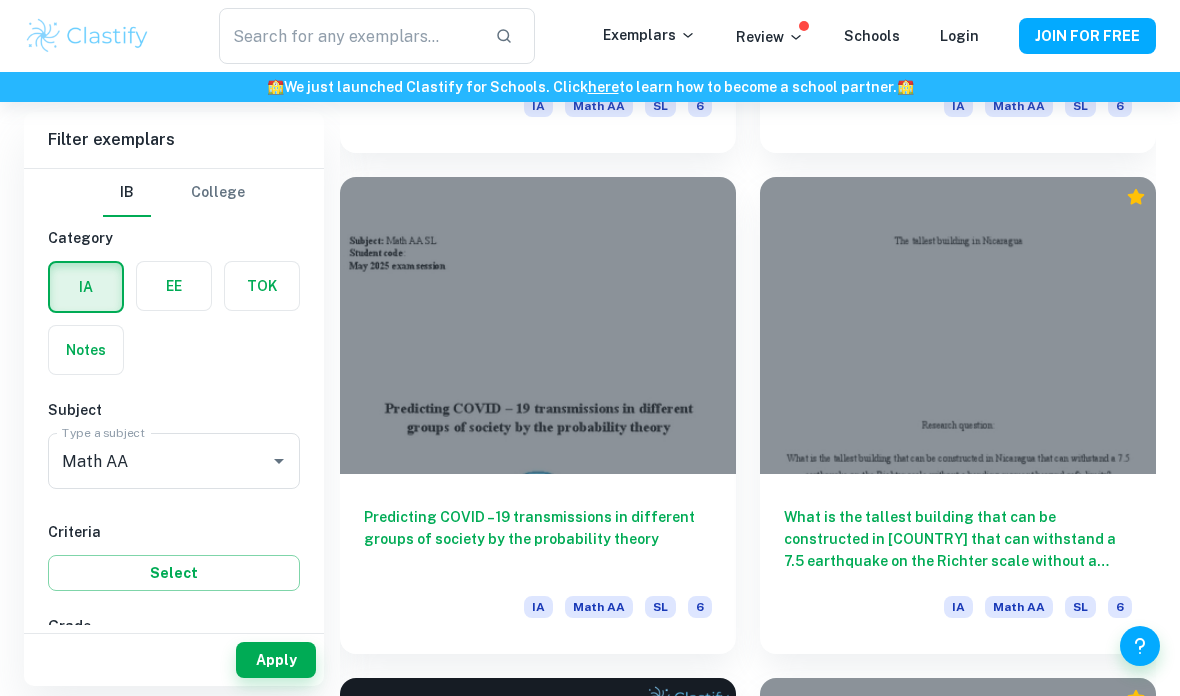 scroll, scrollTop: 4512, scrollLeft: 0, axis: vertical 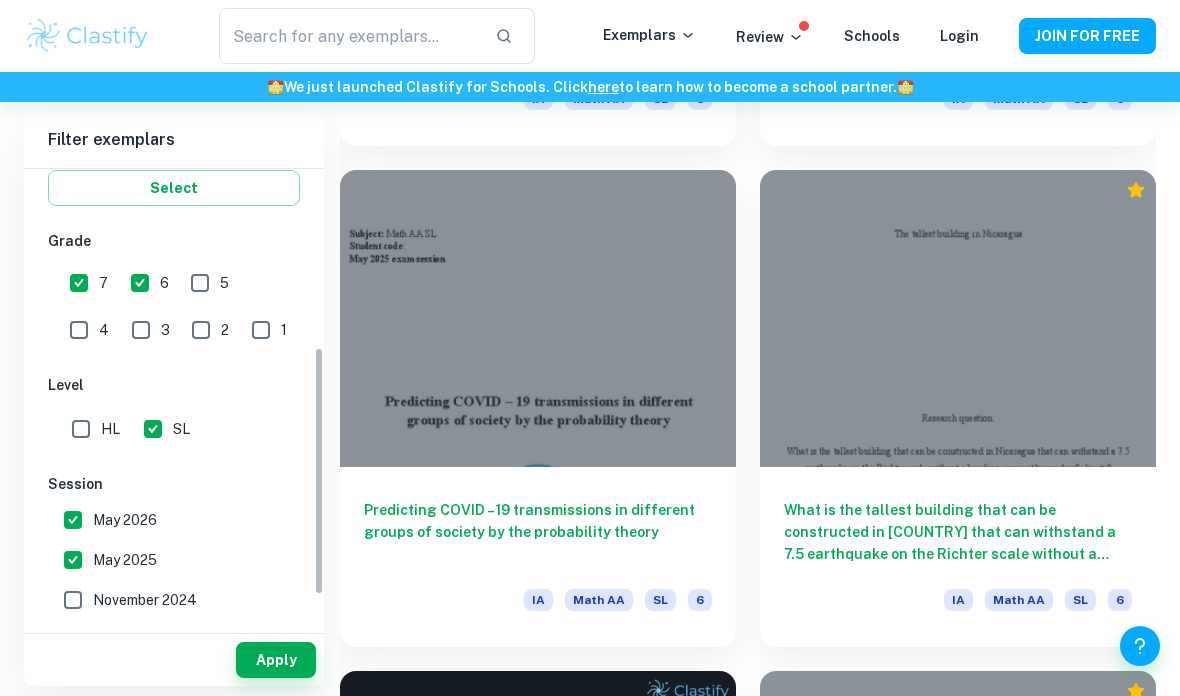 click on "May 2026" at bounding box center (73, 520) 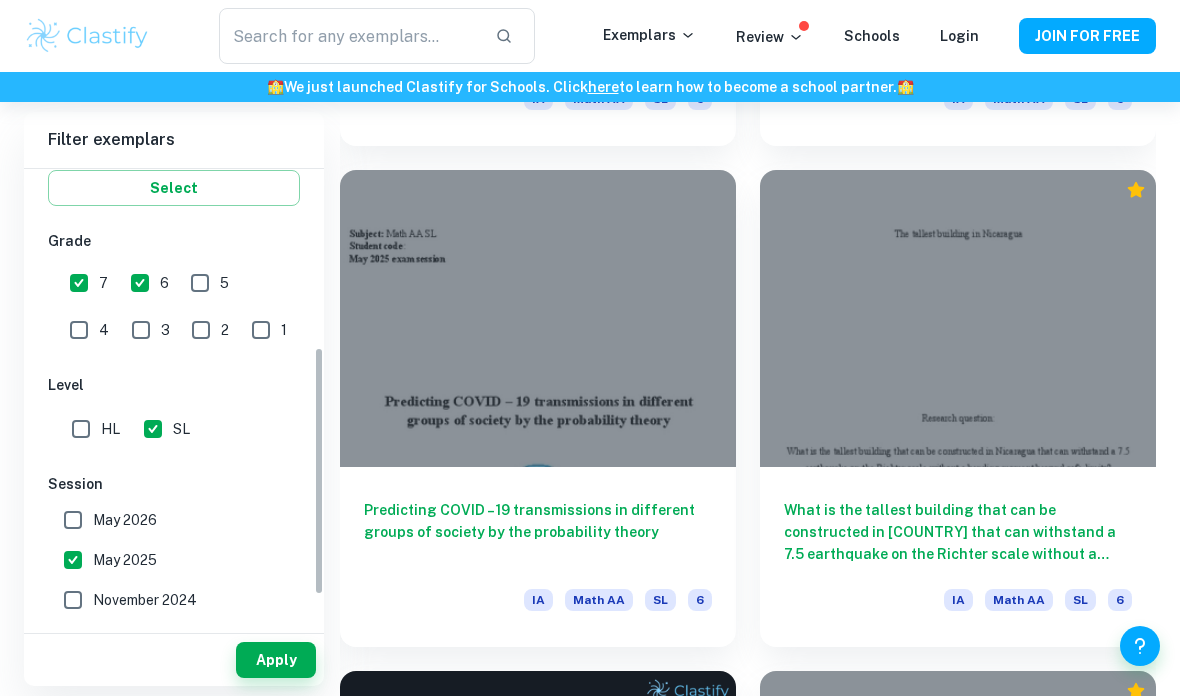 click on "May 2026" at bounding box center [73, 520] 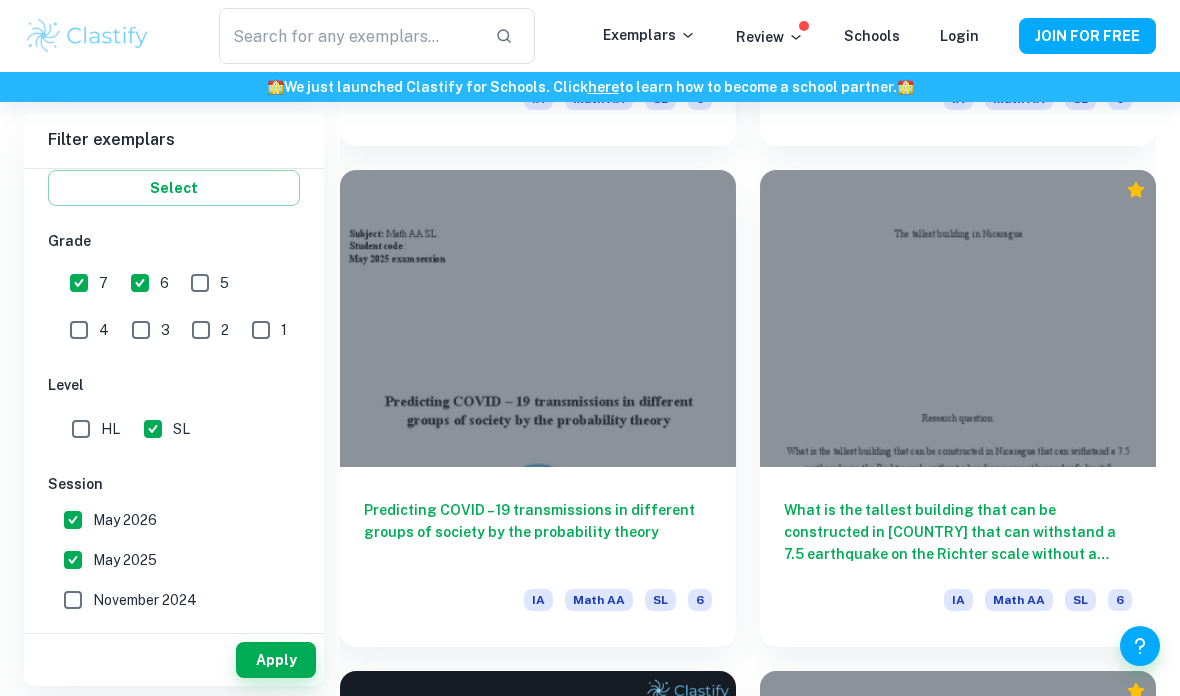 click on "May 2026" at bounding box center (73, 520) 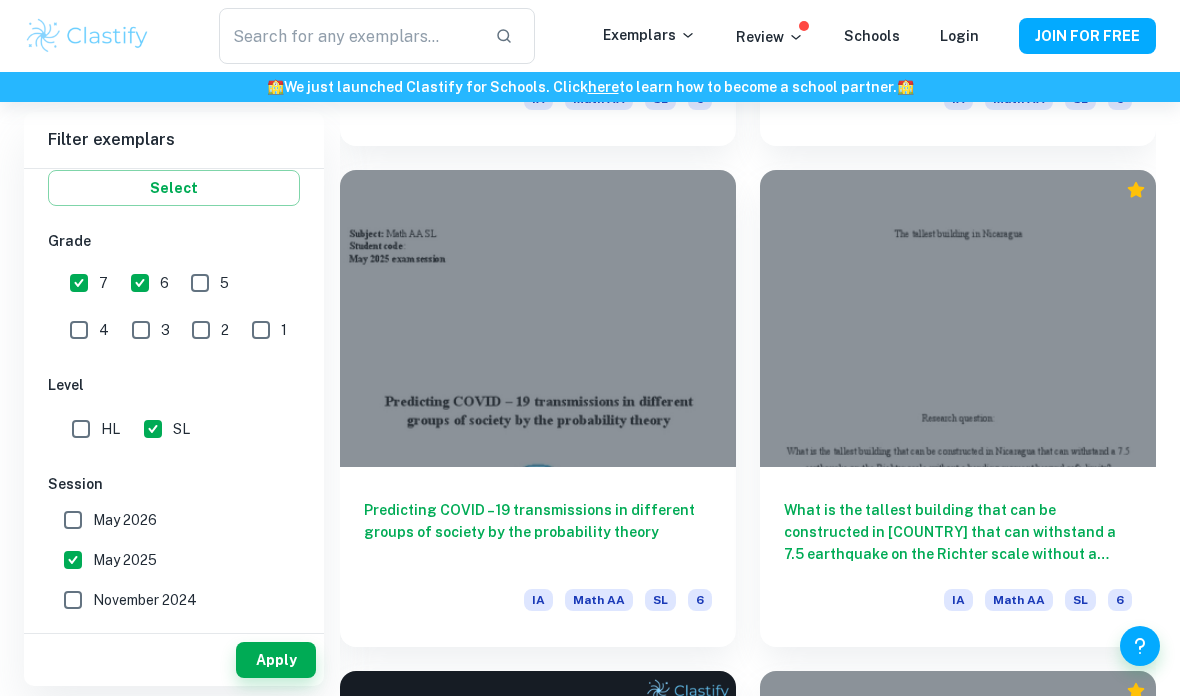 click on "May 2026" at bounding box center [73, 520] 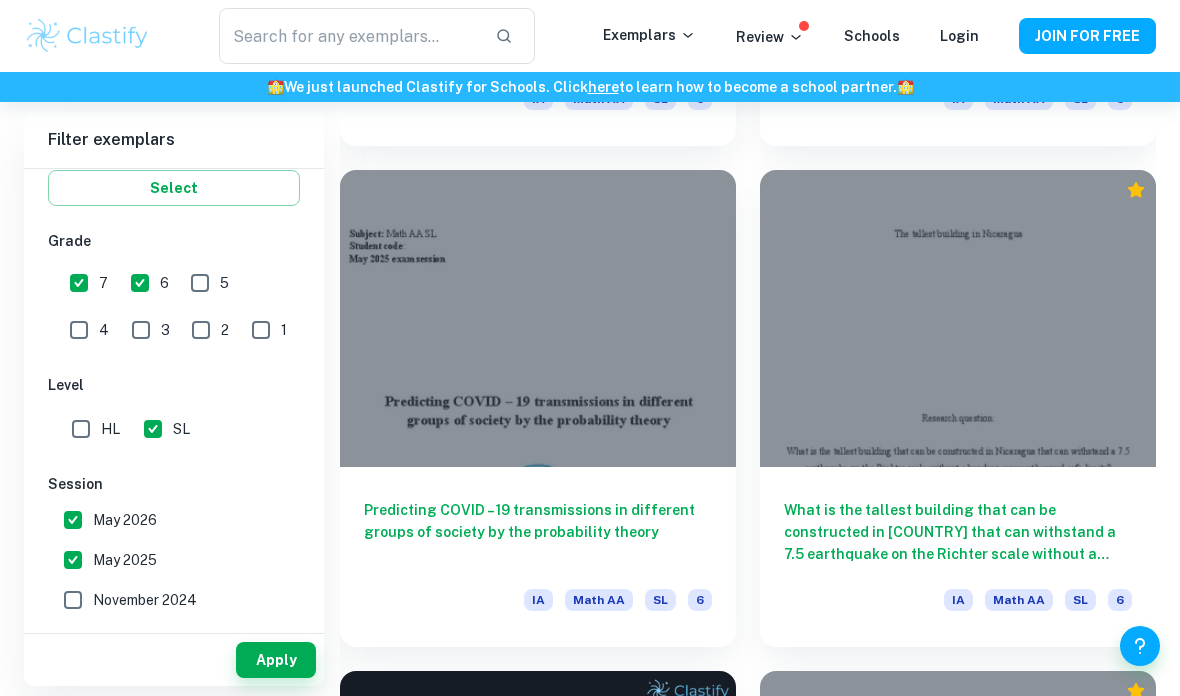 click on "May 2026" at bounding box center [73, 520] 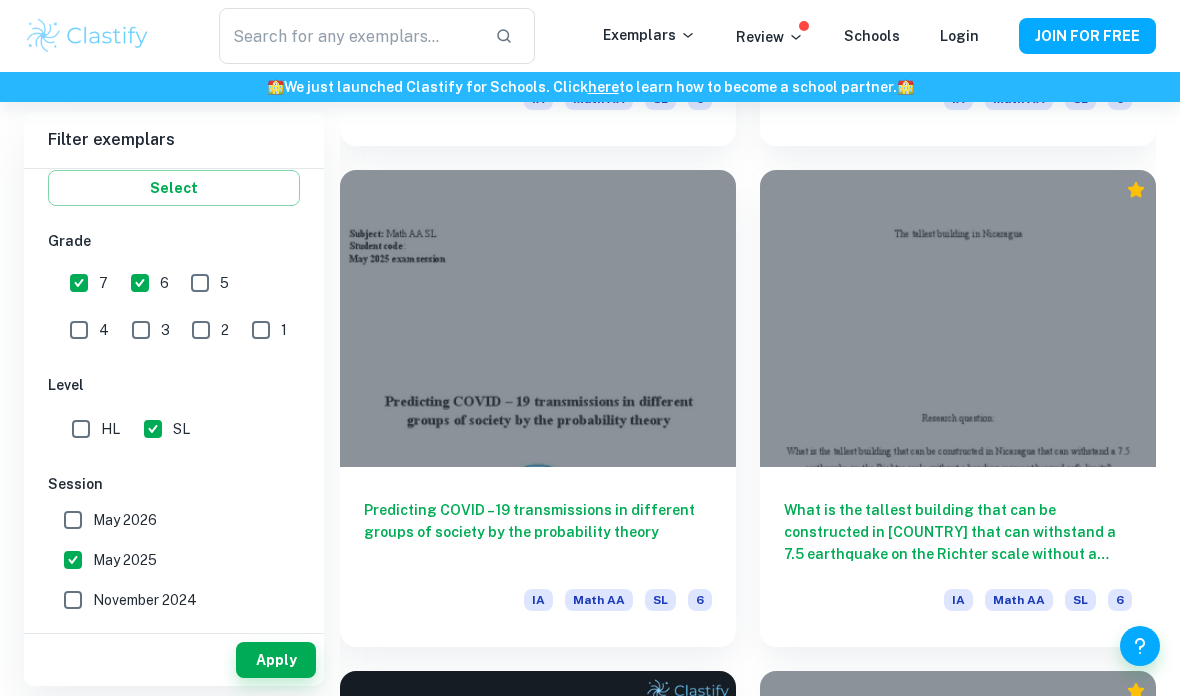 click on "May 2025" at bounding box center (73, 560) 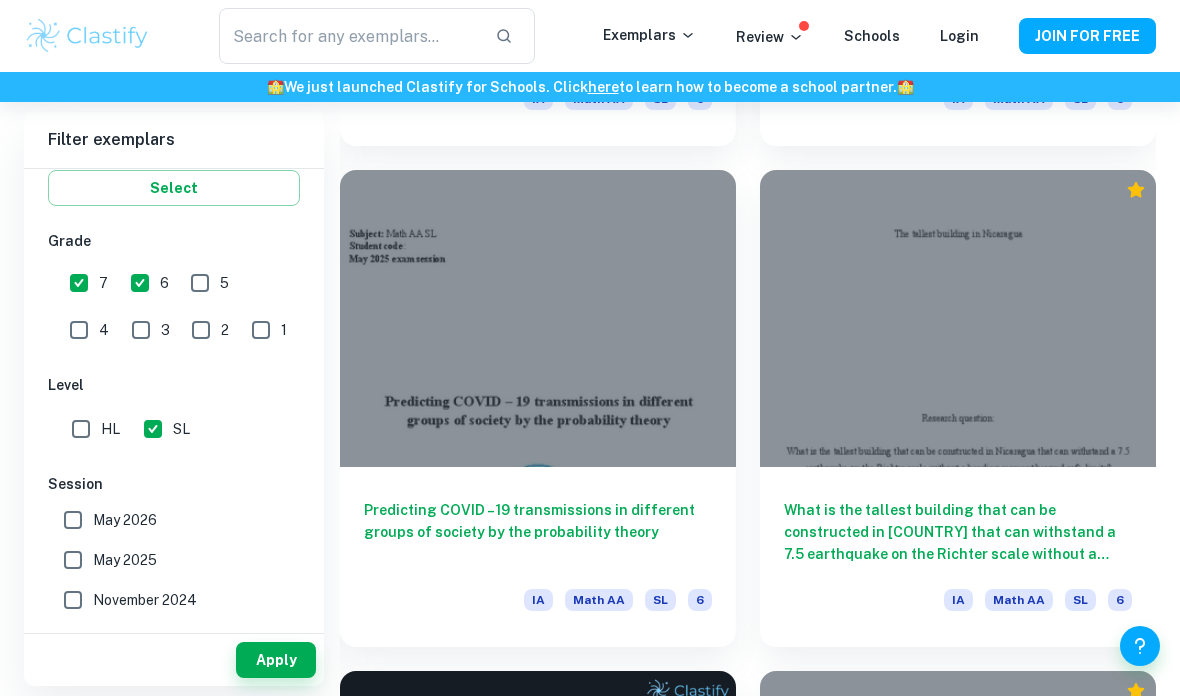 click on "Apply" at bounding box center [276, 660] 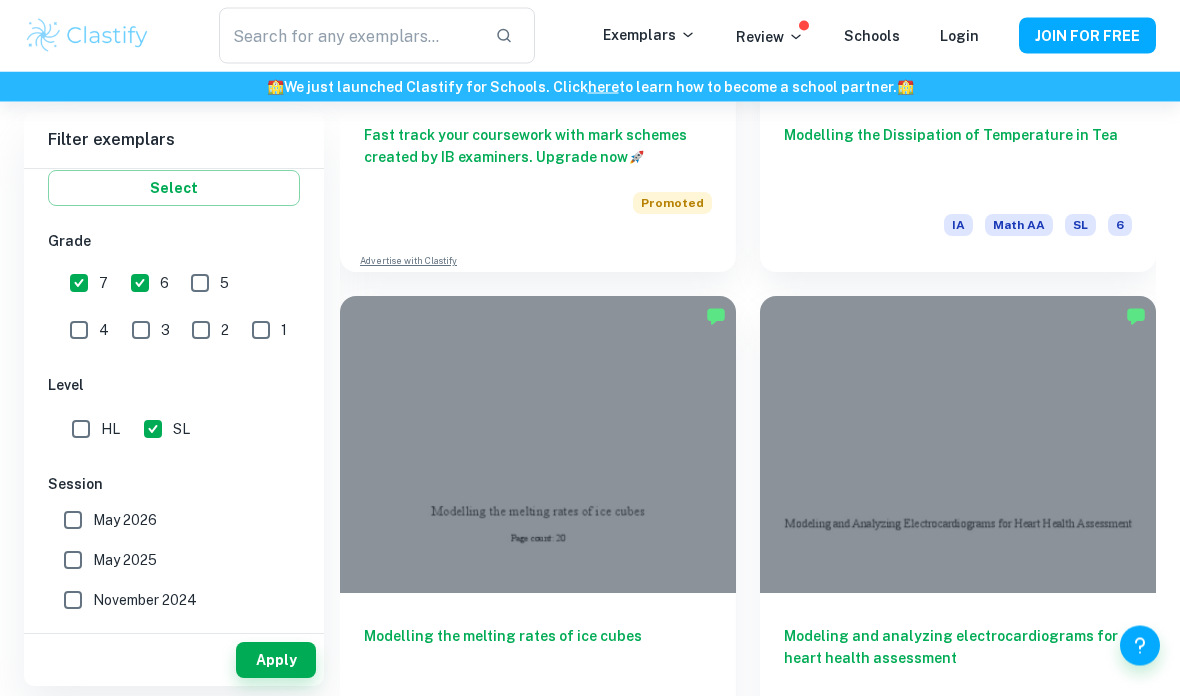 scroll, scrollTop: 2382, scrollLeft: 0, axis: vertical 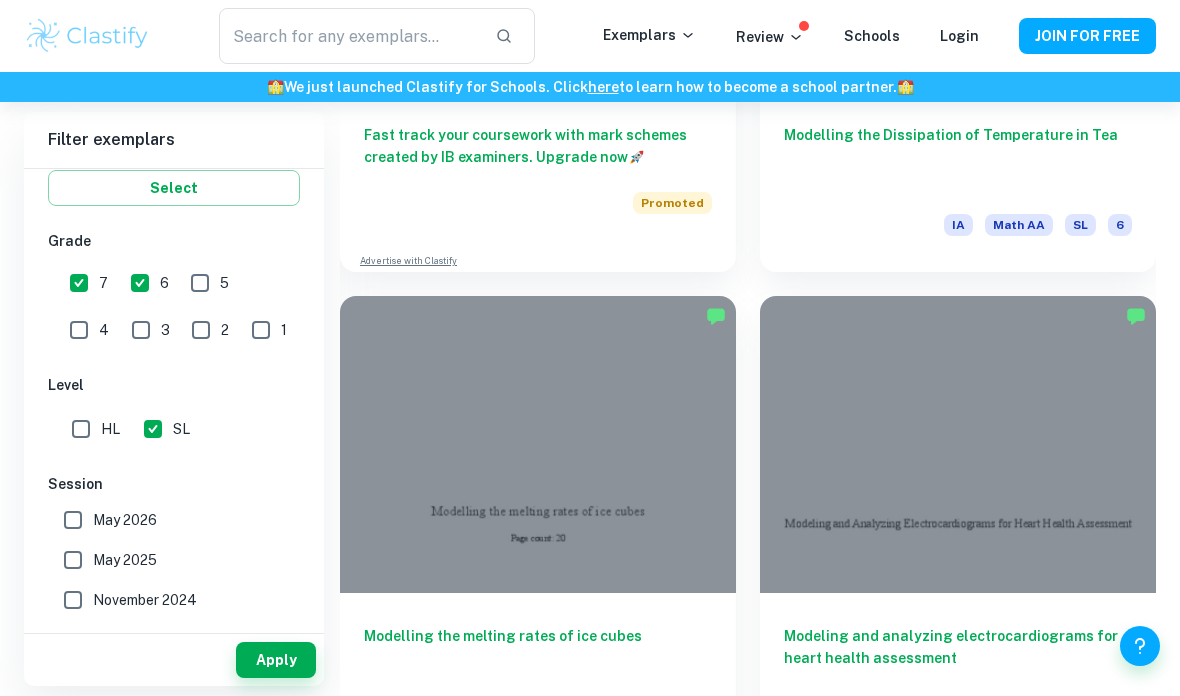click at bounding box center [538, 444] 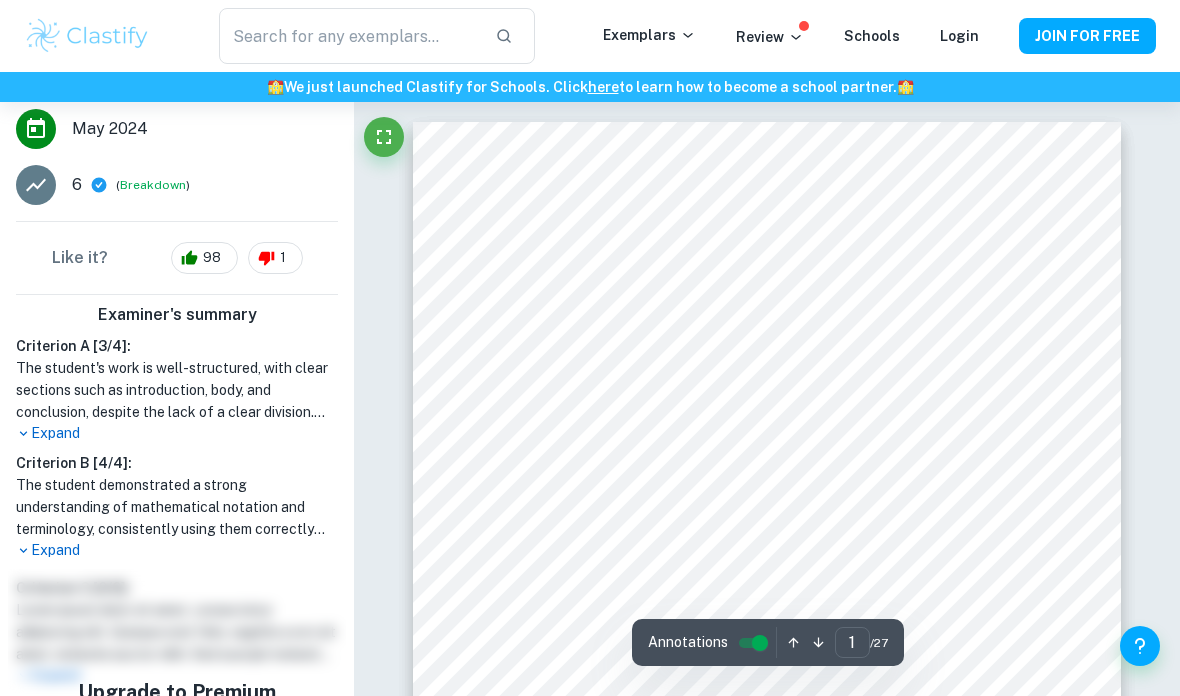 scroll, scrollTop: 330, scrollLeft: 0, axis: vertical 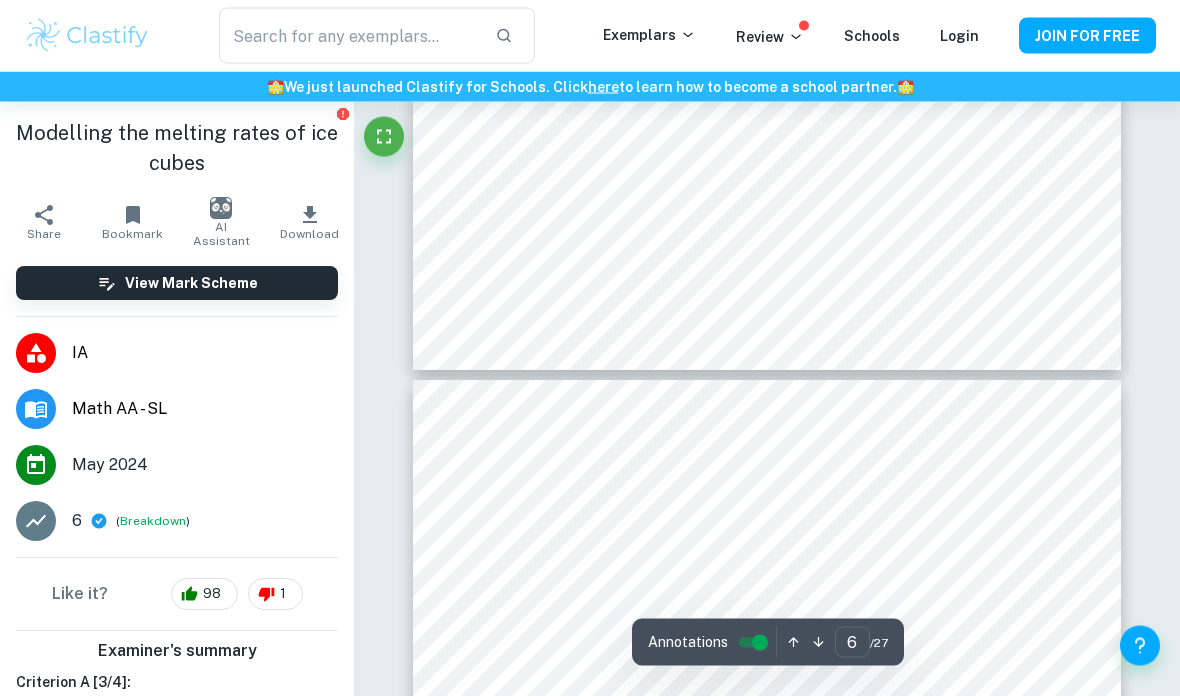 type on "7" 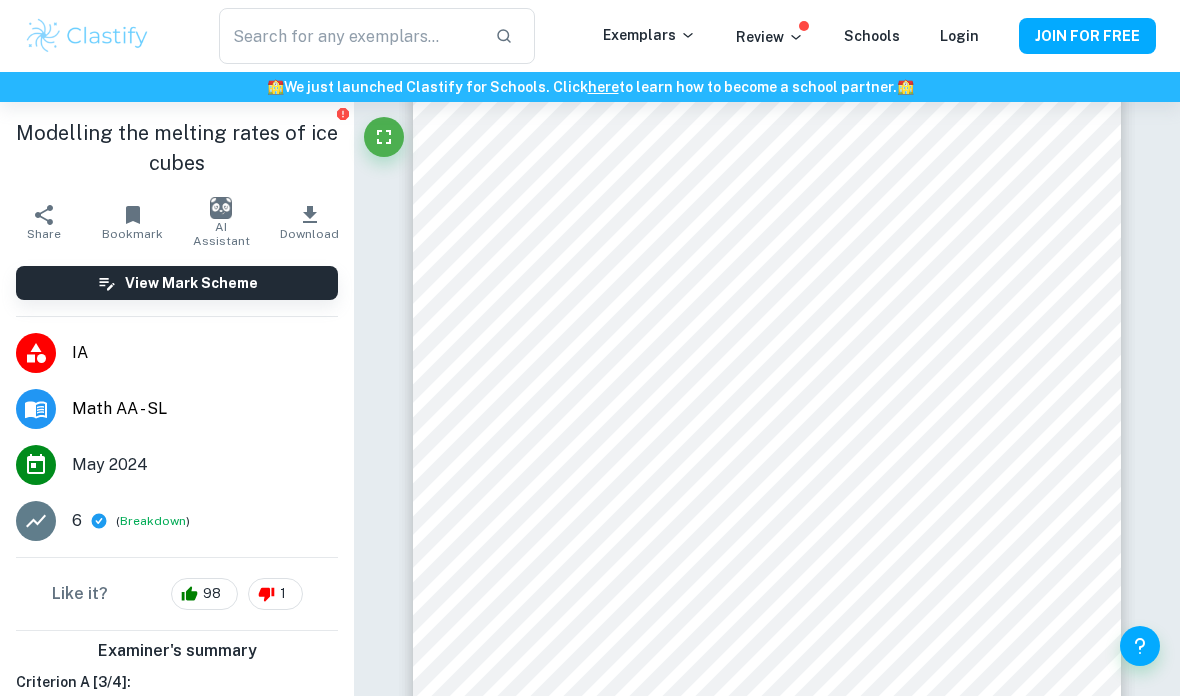 scroll, scrollTop: 6671, scrollLeft: 0, axis: vertical 